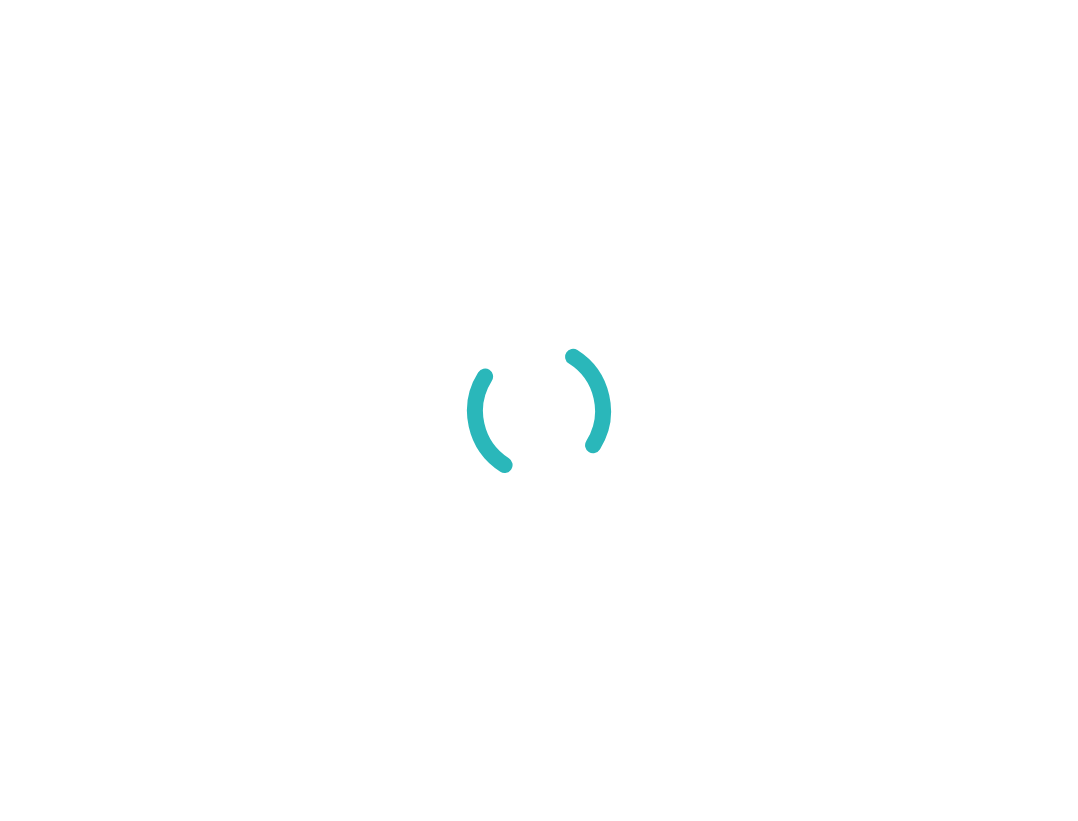 scroll, scrollTop: 0, scrollLeft: 0, axis: both 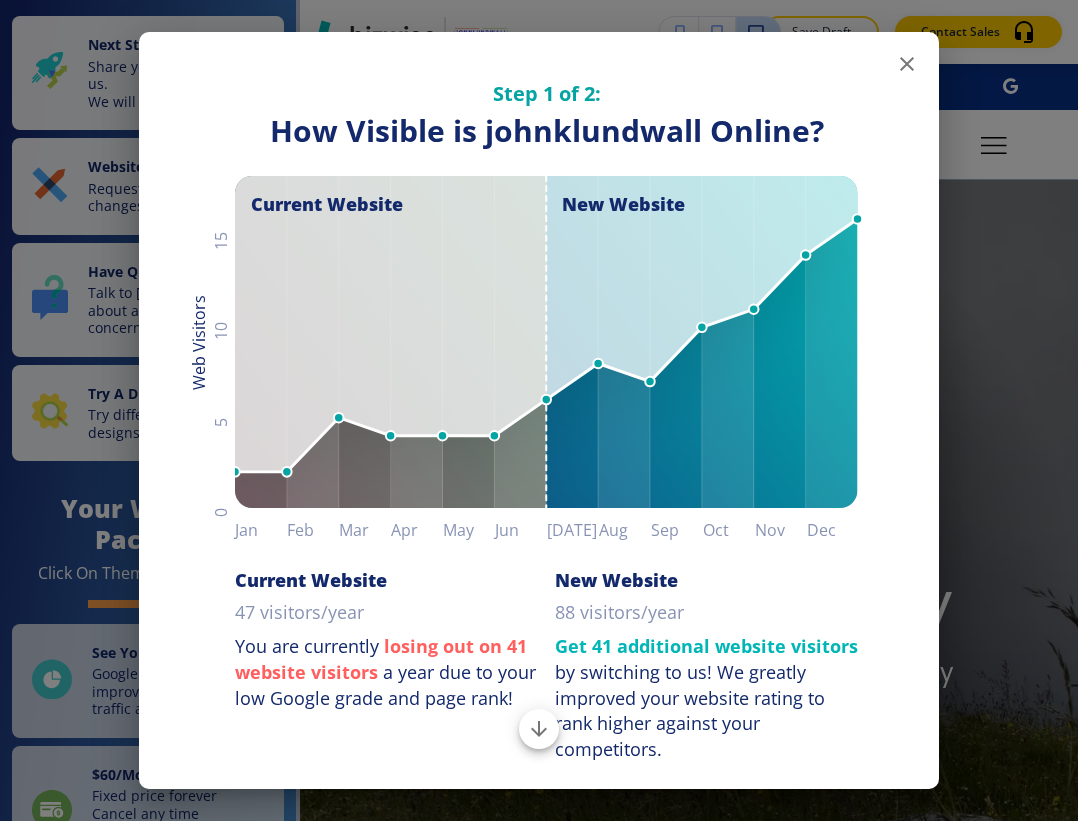 click 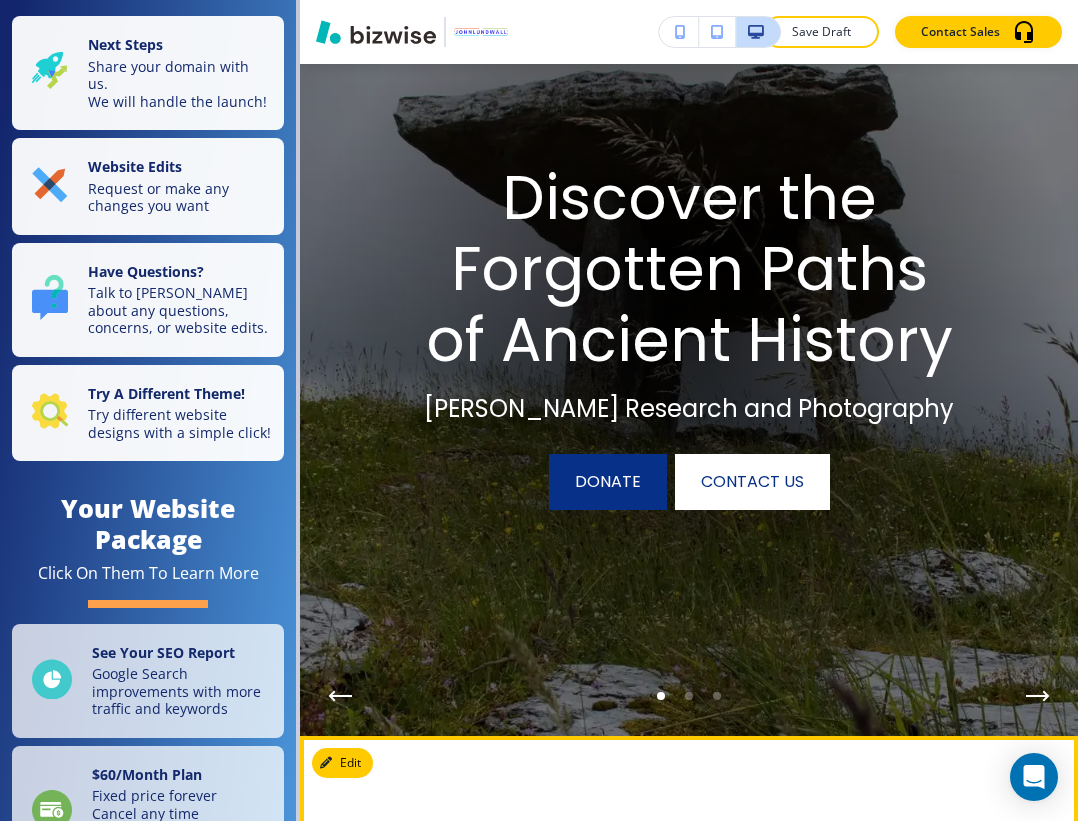 scroll, scrollTop: 0, scrollLeft: 0, axis: both 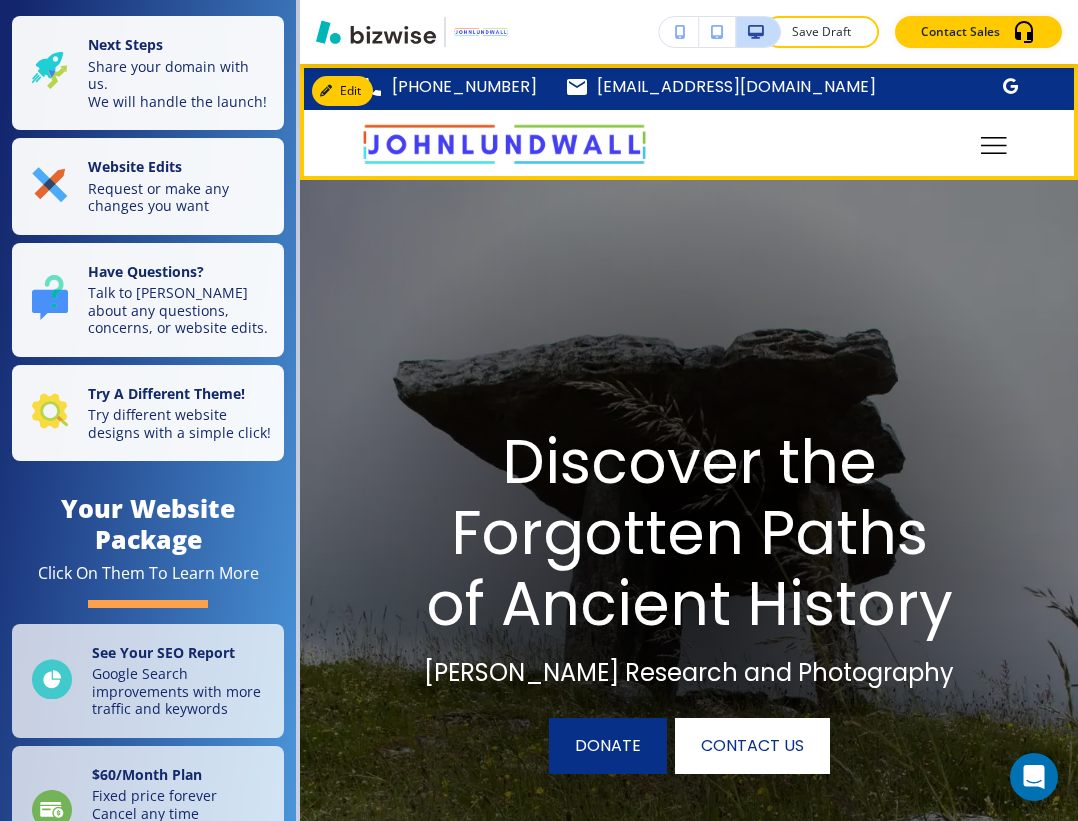 click at bounding box center [994, 145] 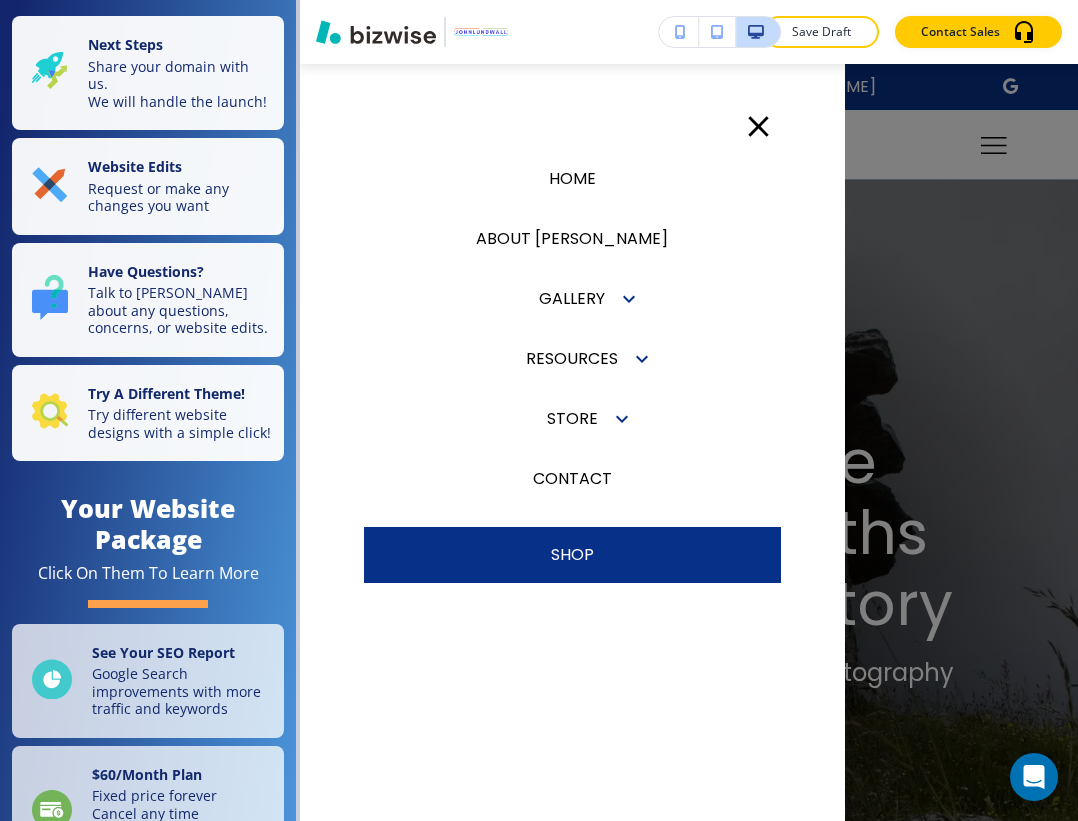click at bounding box center [629, 299] 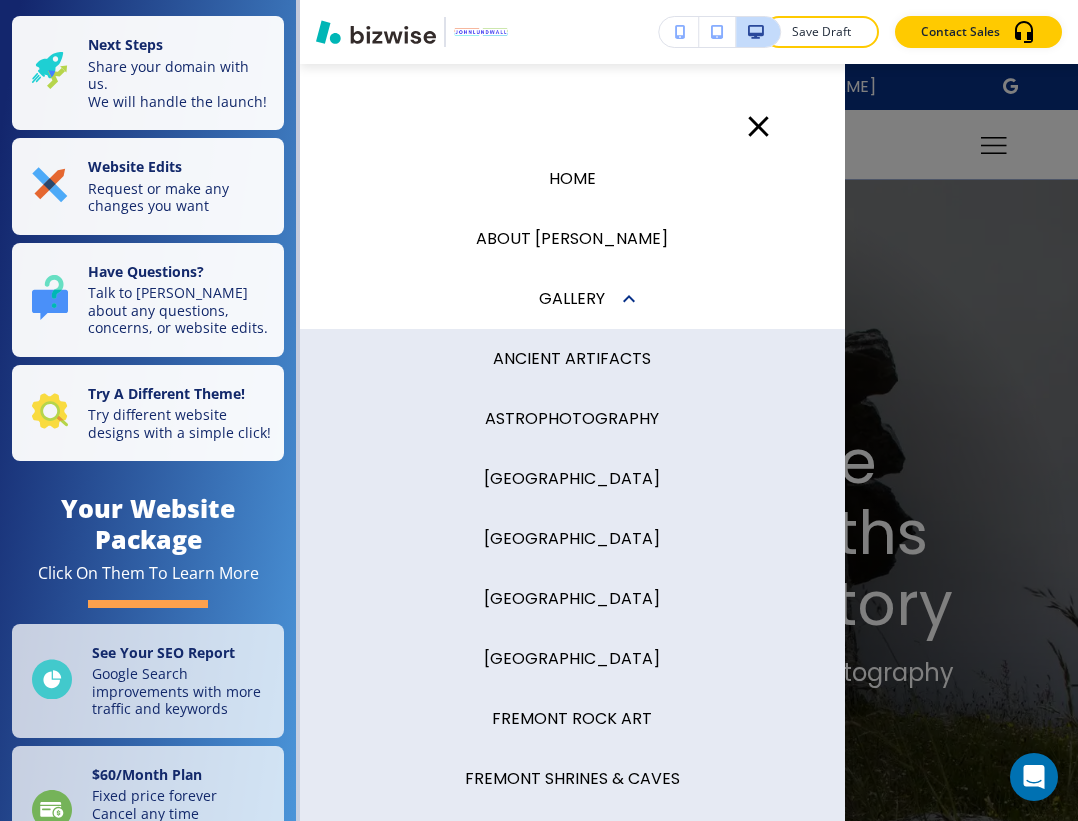 click at bounding box center (629, 299) 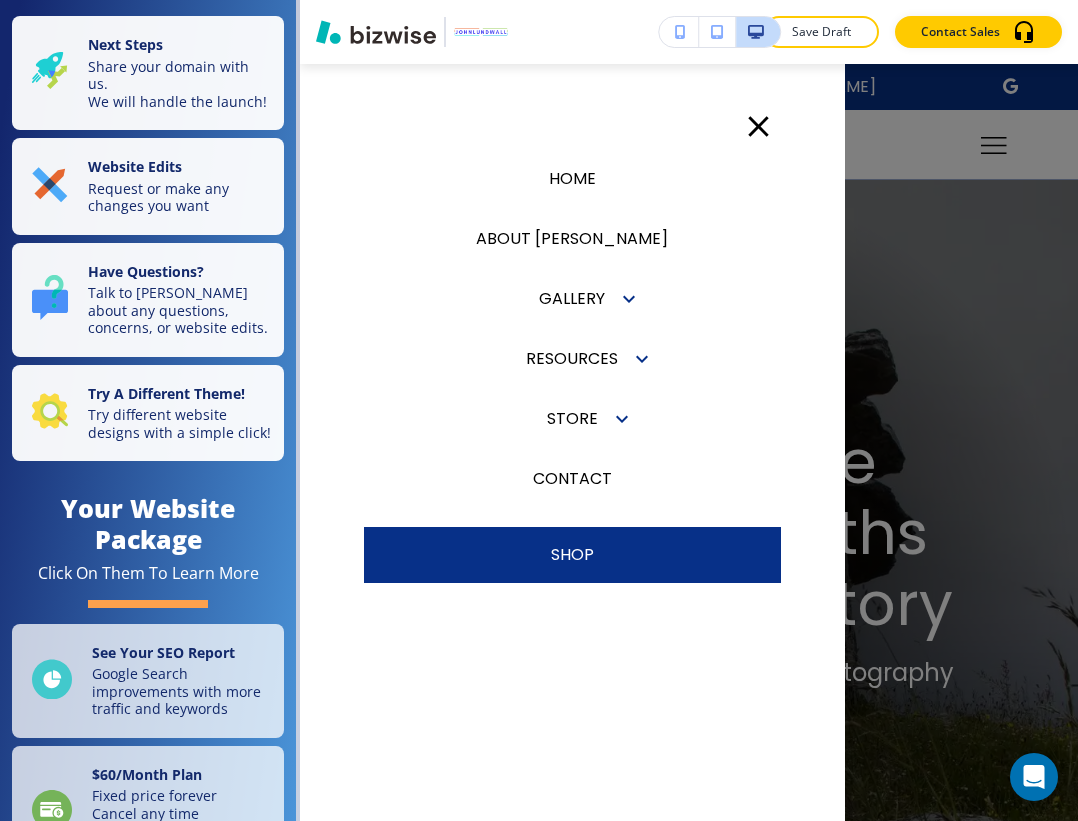 click on "GALLERY" at bounding box center (572, 299) 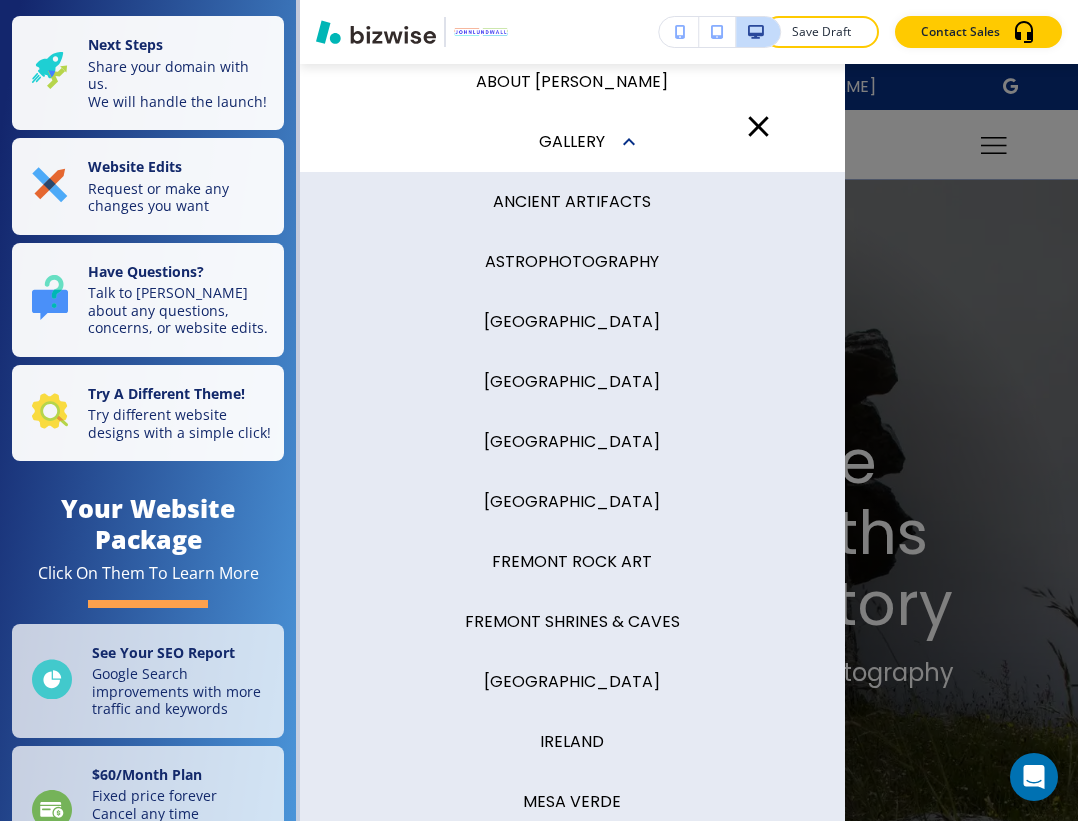 scroll, scrollTop: 132, scrollLeft: 0, axis: vertical 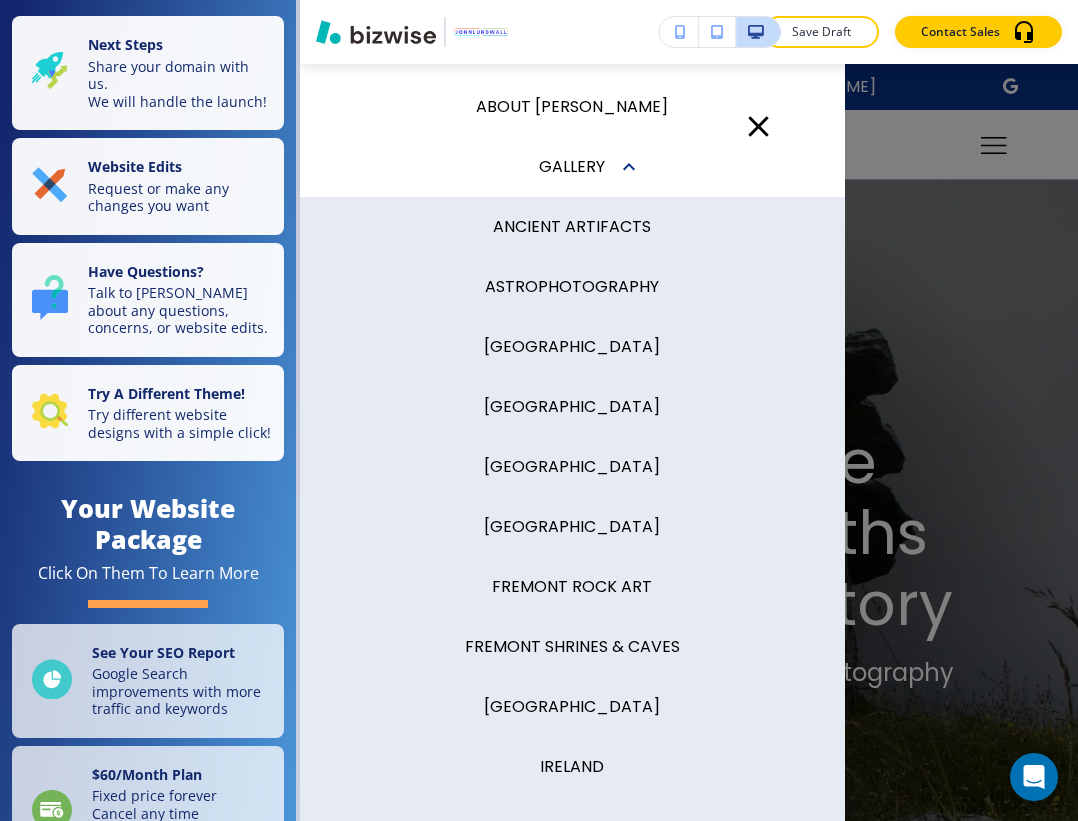 click 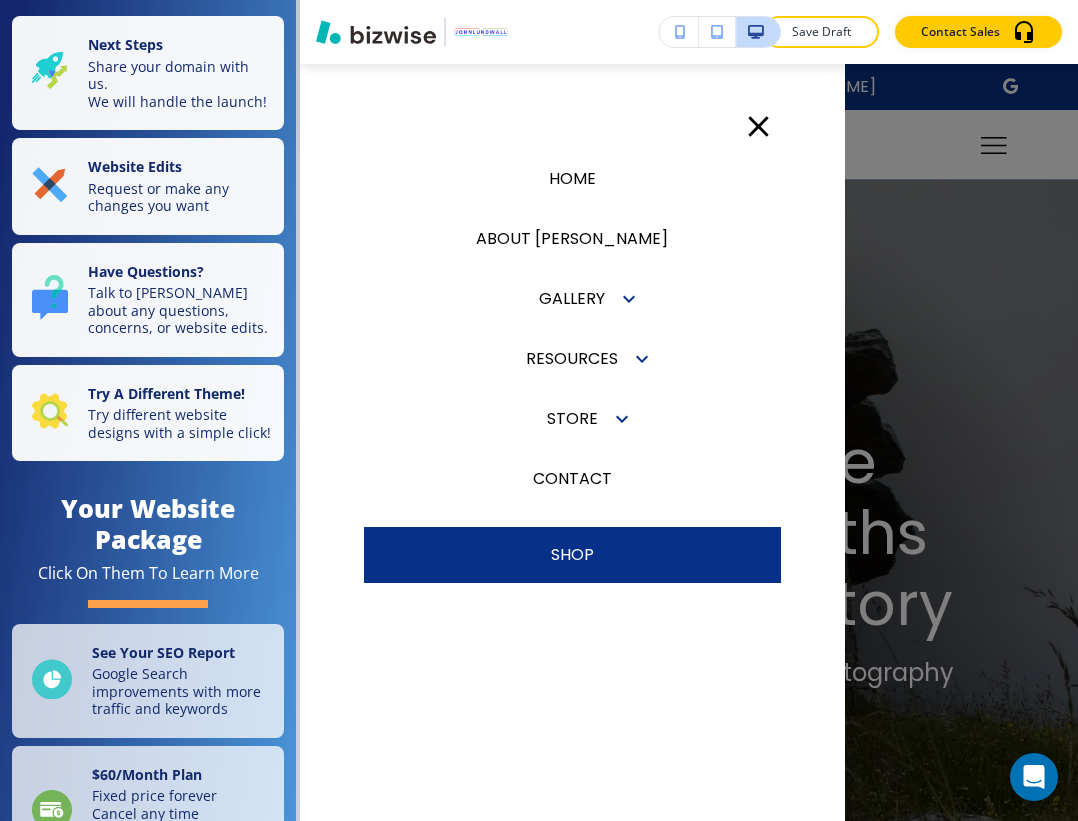 scroll, scrollTop: 0, scrollLeft: 0, axis: both 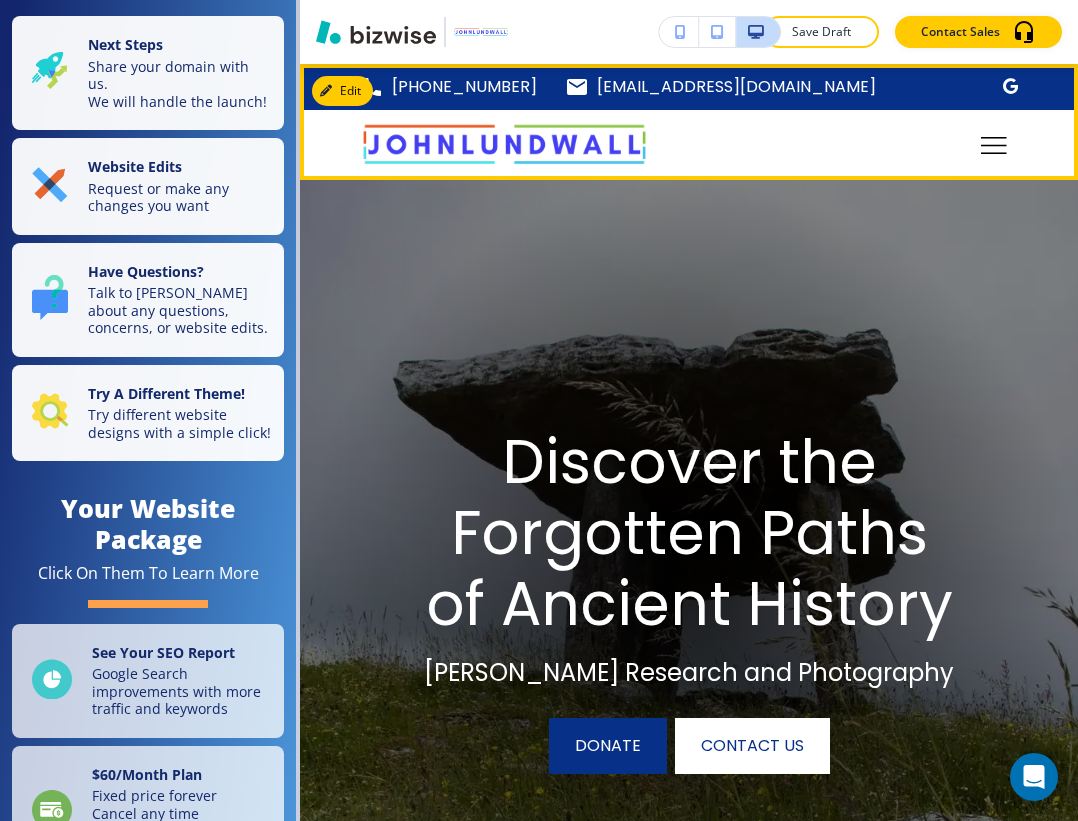 click at bounding box center [1010, 86] 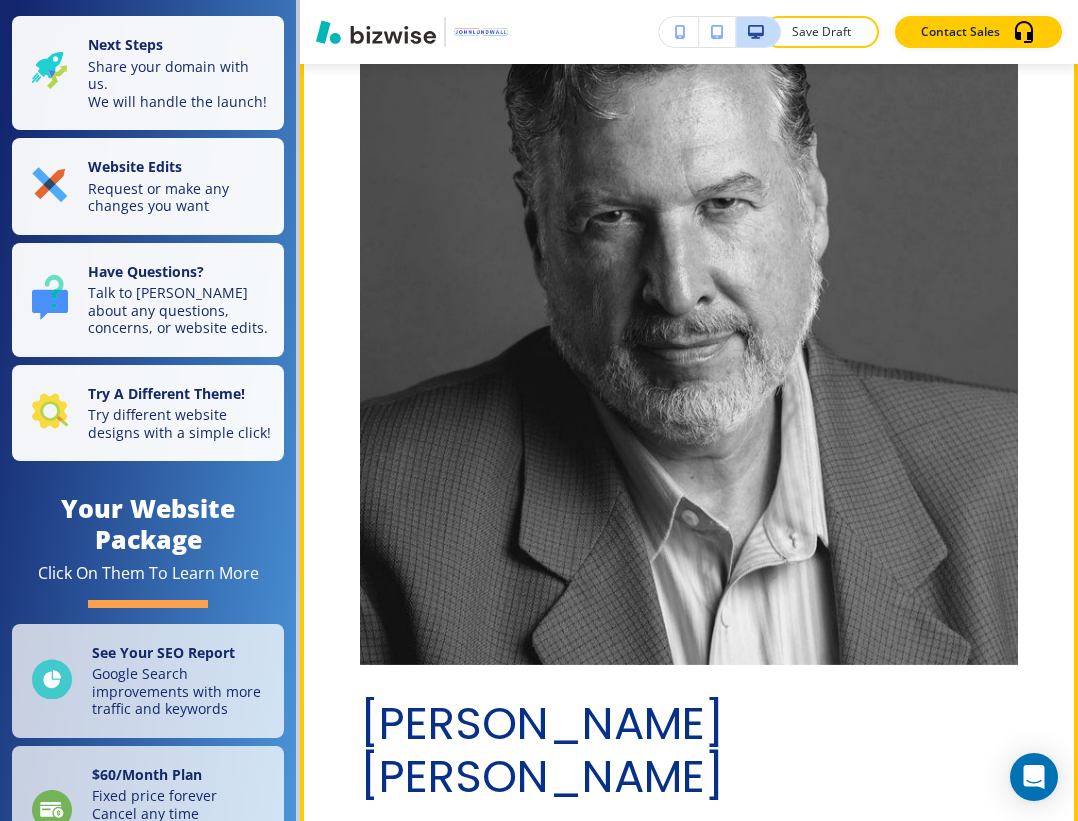 scroll, scrollTop: 1452, scrollLeft: 0, axis: vertical 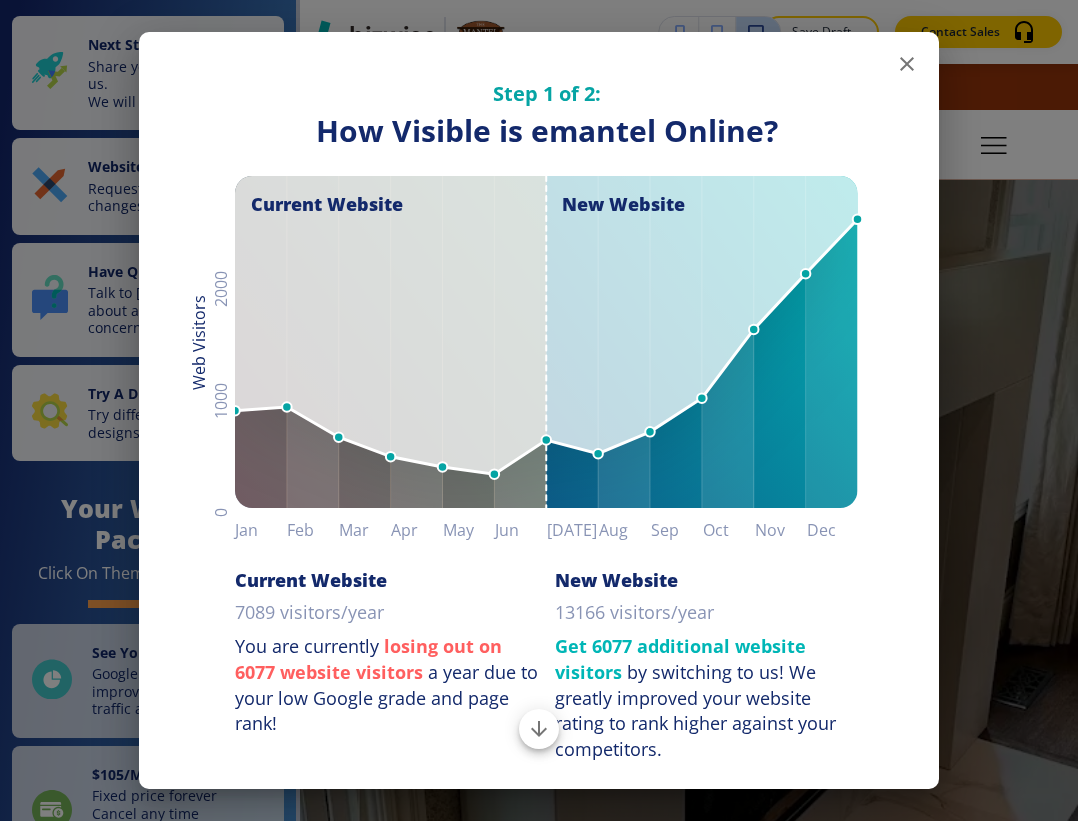 click 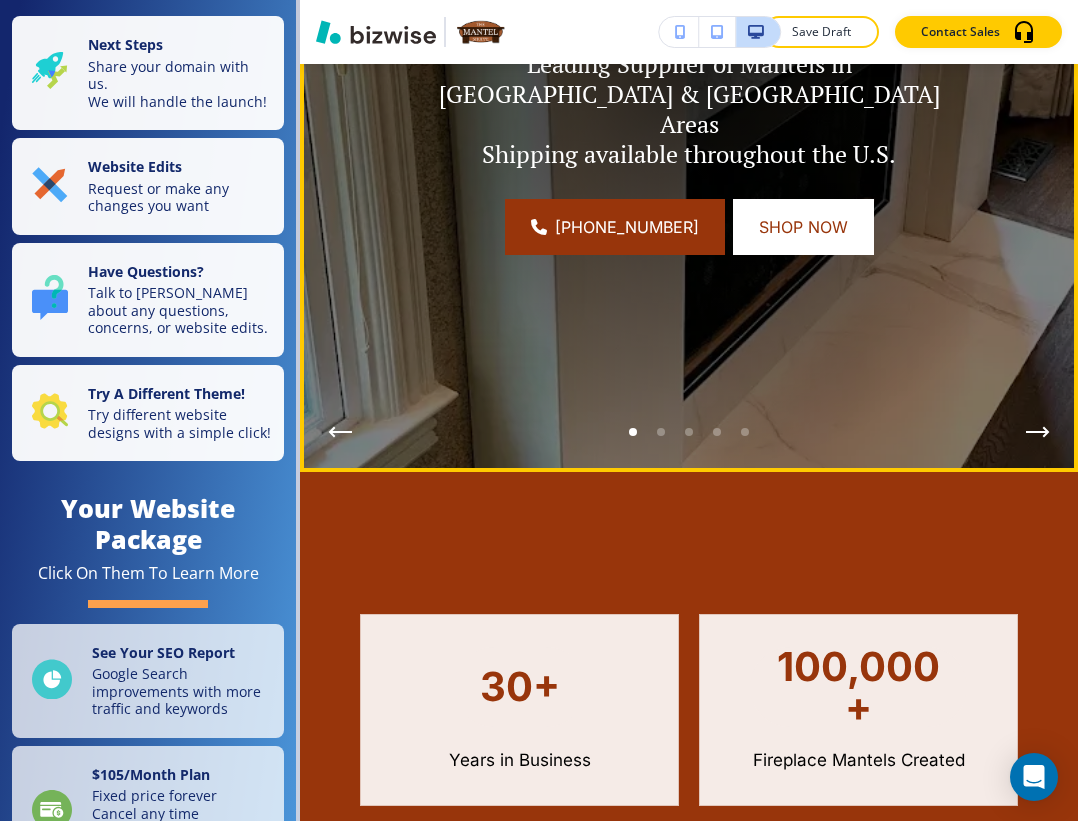 scroll, scrollTop: 0, scrollLeft: 0, axis: both 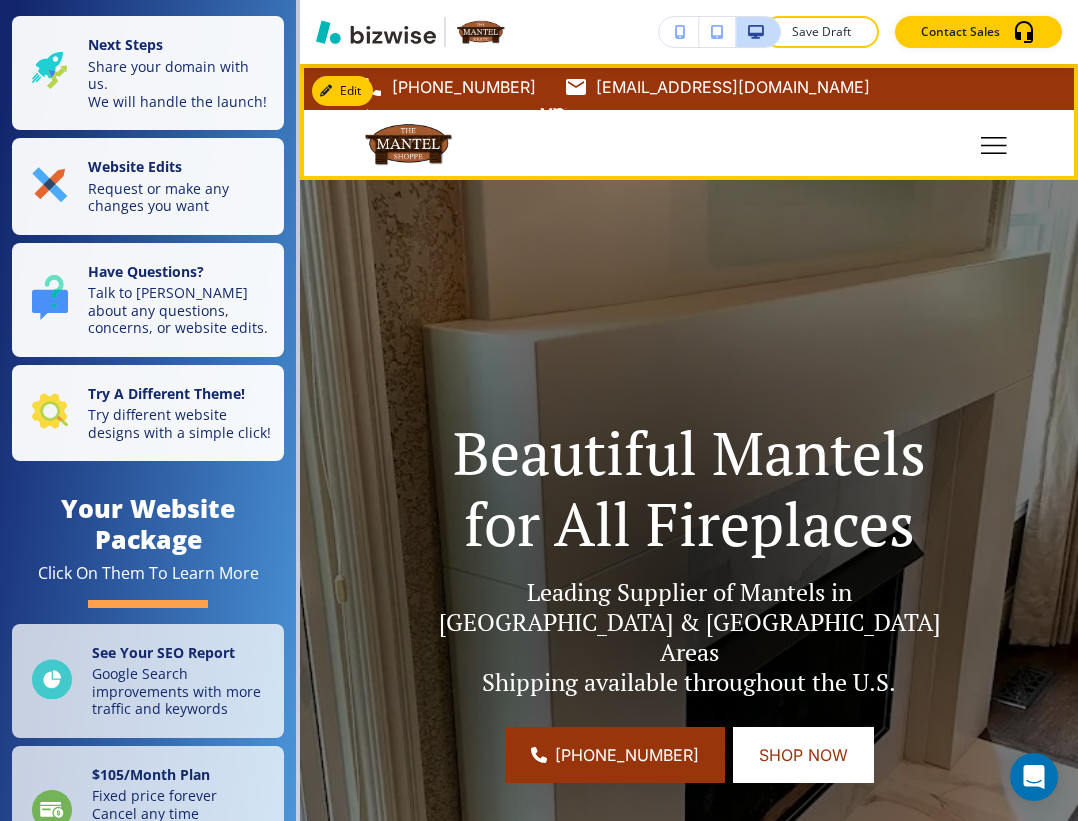 click at bounding box center [994, 145] 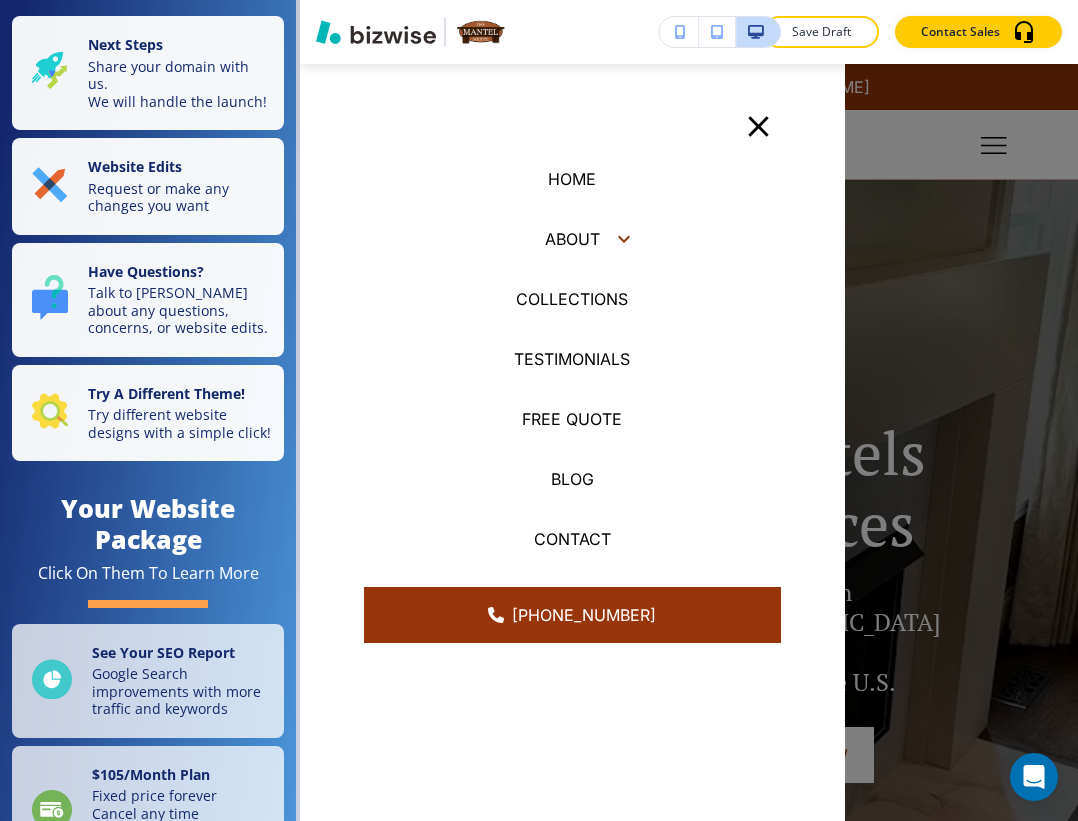 click at bounding box center (689, 442) 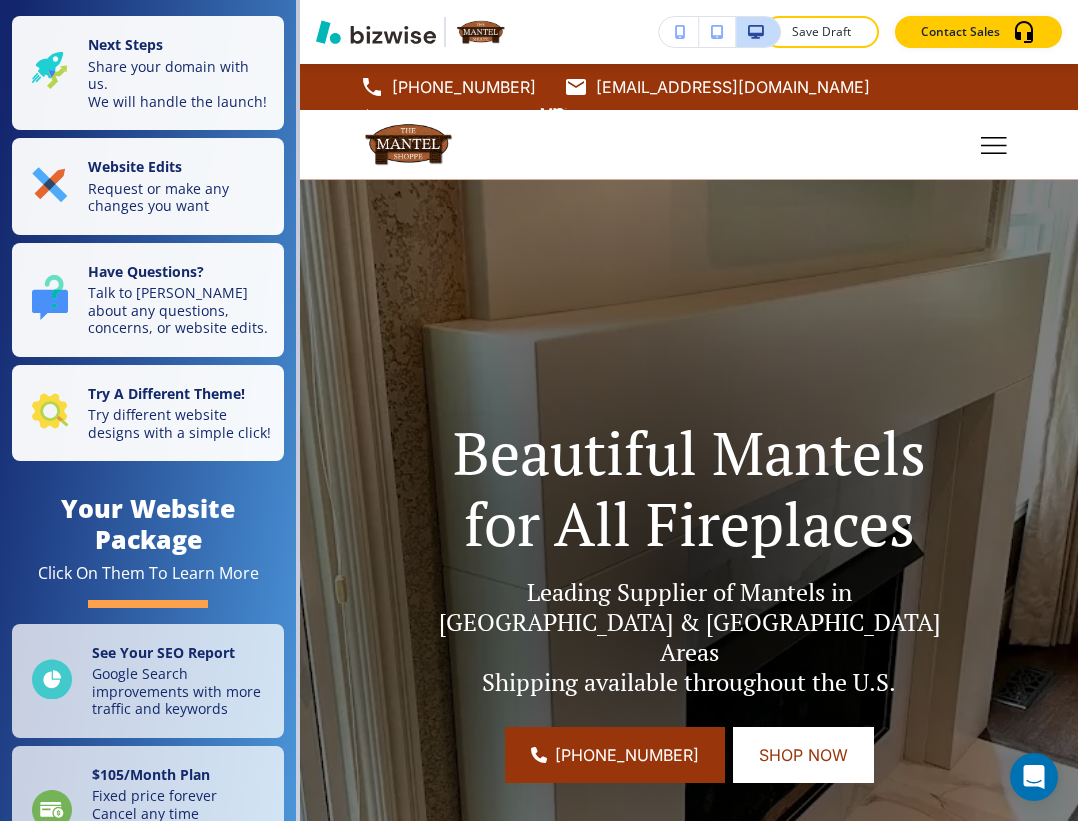 click at bounding box center [494, 118] 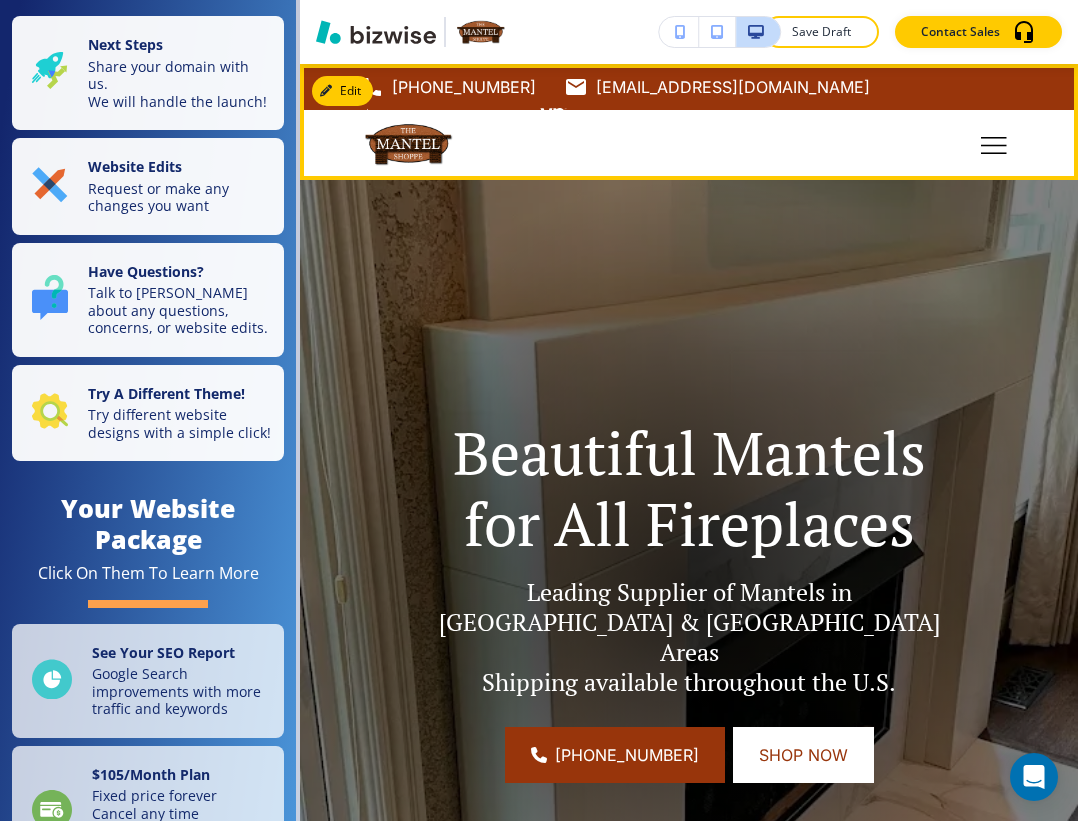 click 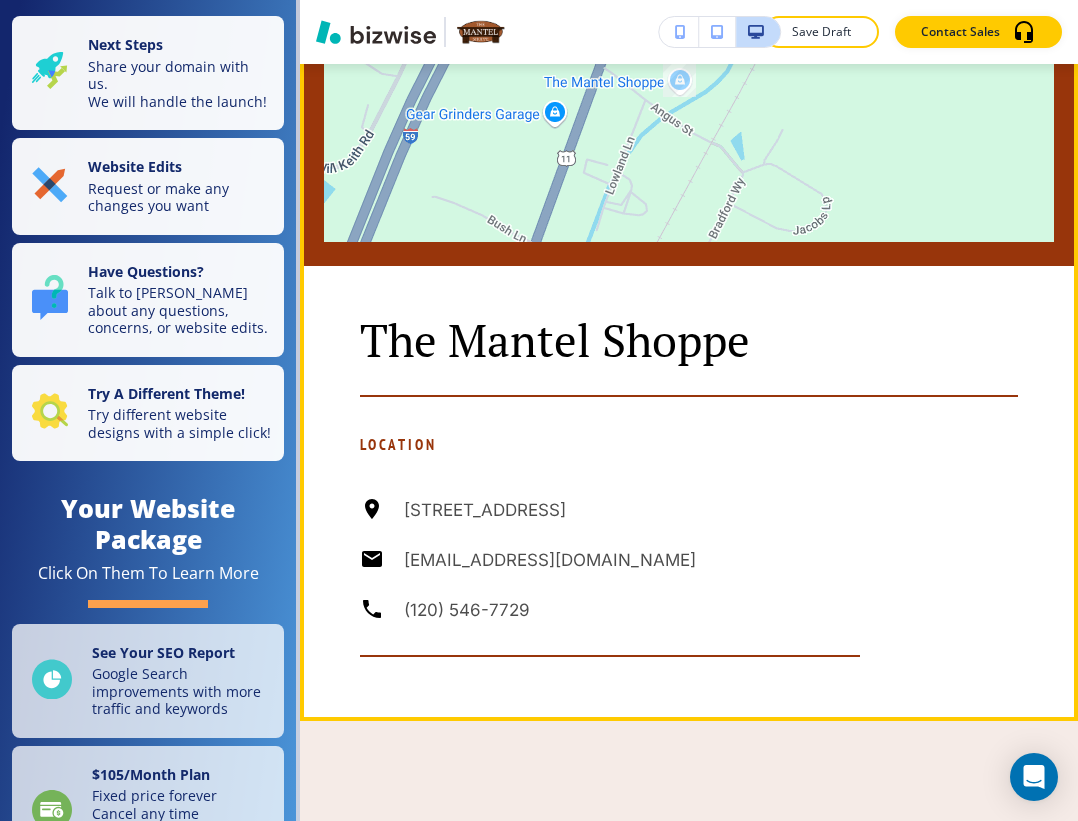 scroll, scrollTop: 2890, scrollLeft: 0, axis: vertical 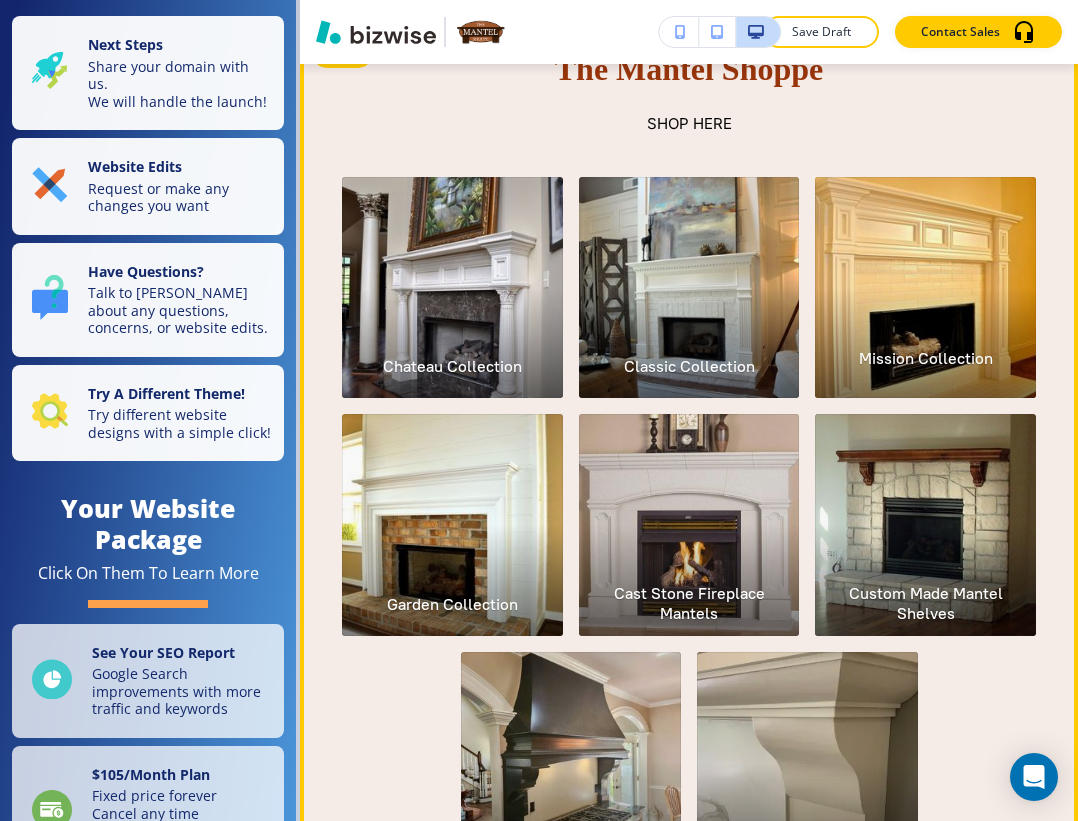click on "Mission Collection" 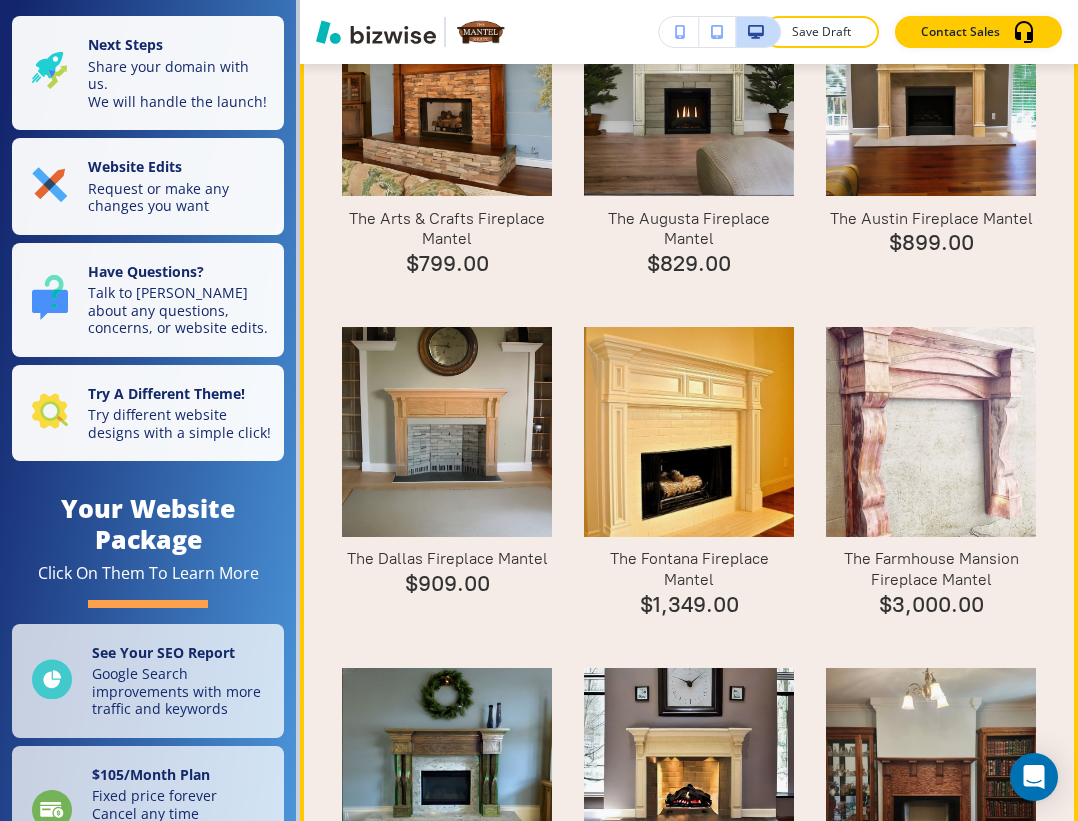 scroll, scrollTop: 1938, scrollLeft: 0, axis: vertical 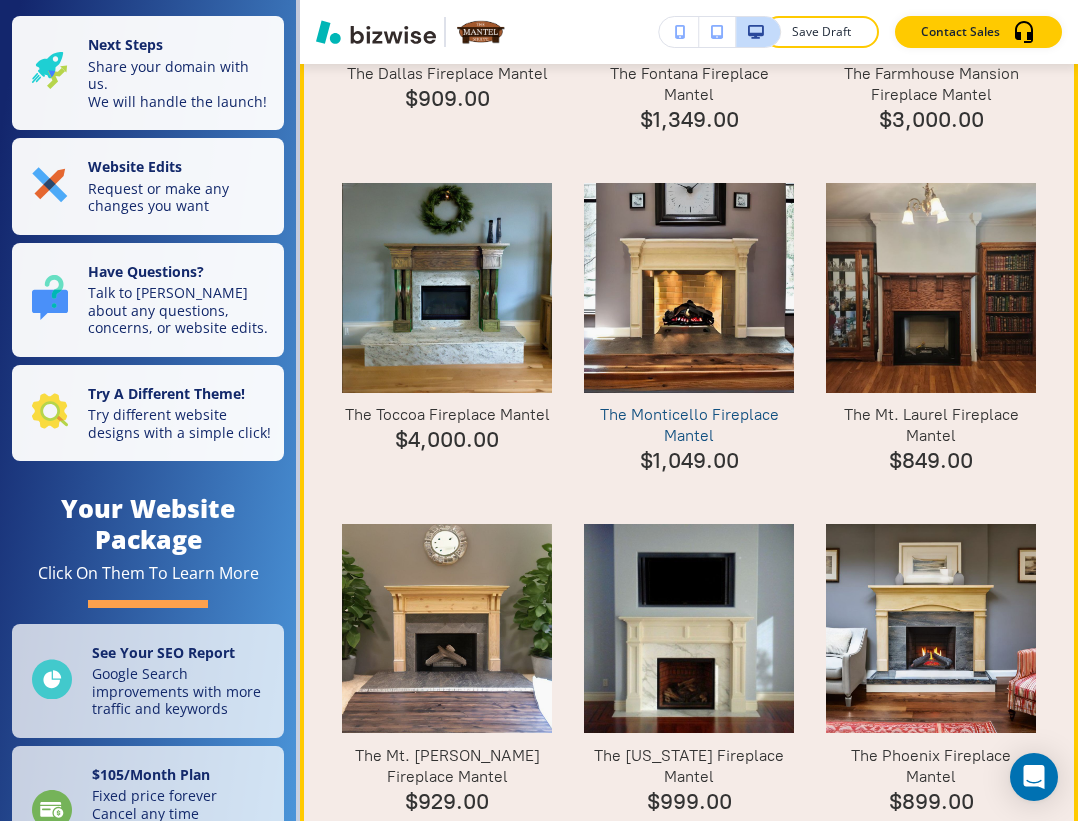 click on "The Monticello Fireplace Mantel" 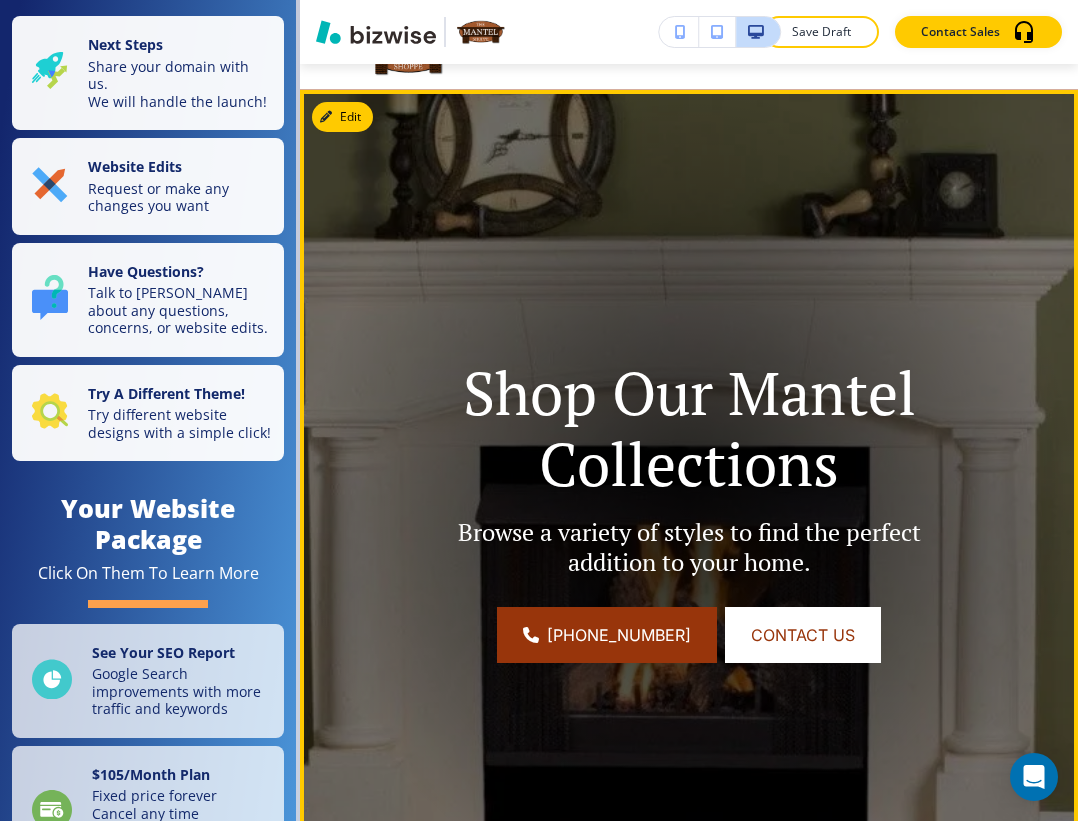 scroll, scrollTop: 0, scrollLeft: 0, axis: both 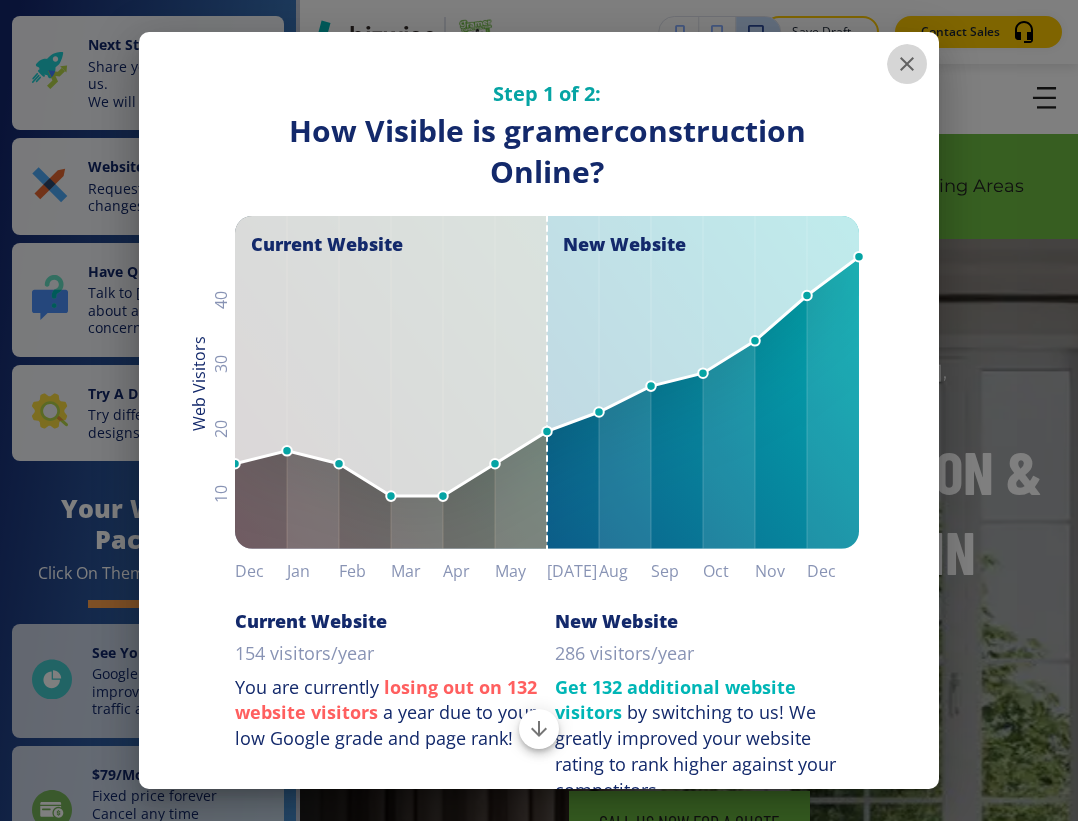 click 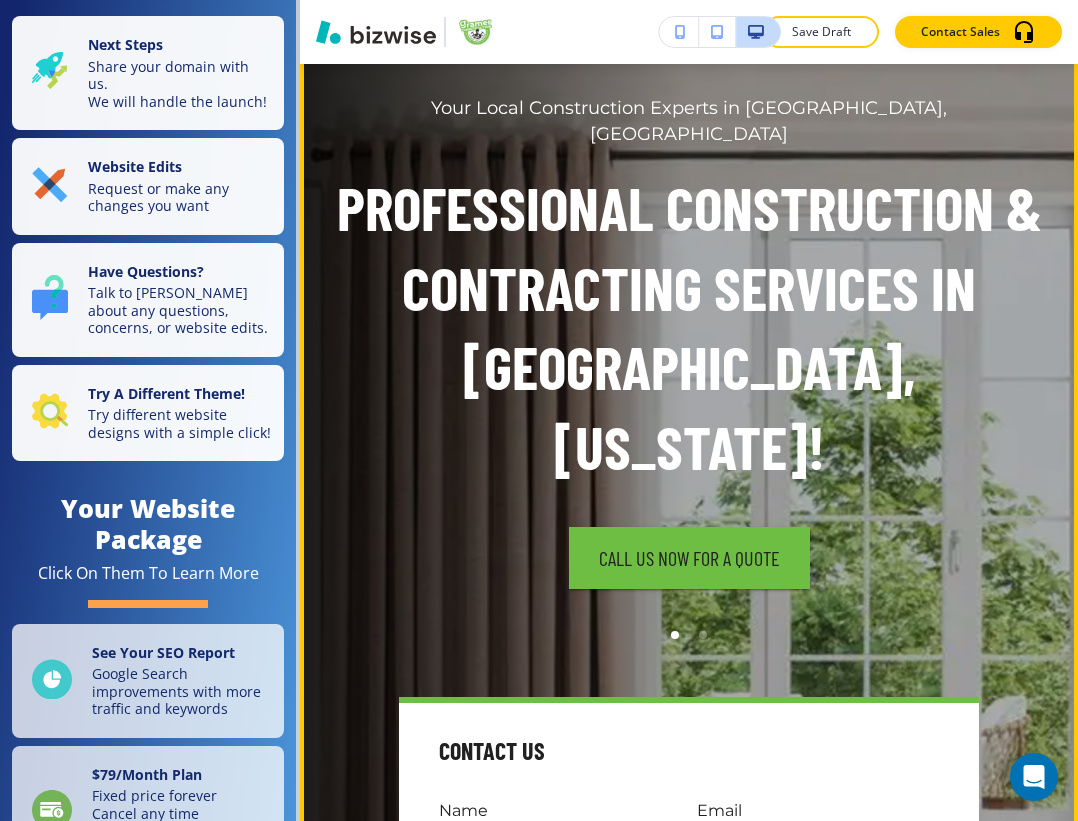 scroll, scrollTop: 0, scrollLeft: 0, axis: both 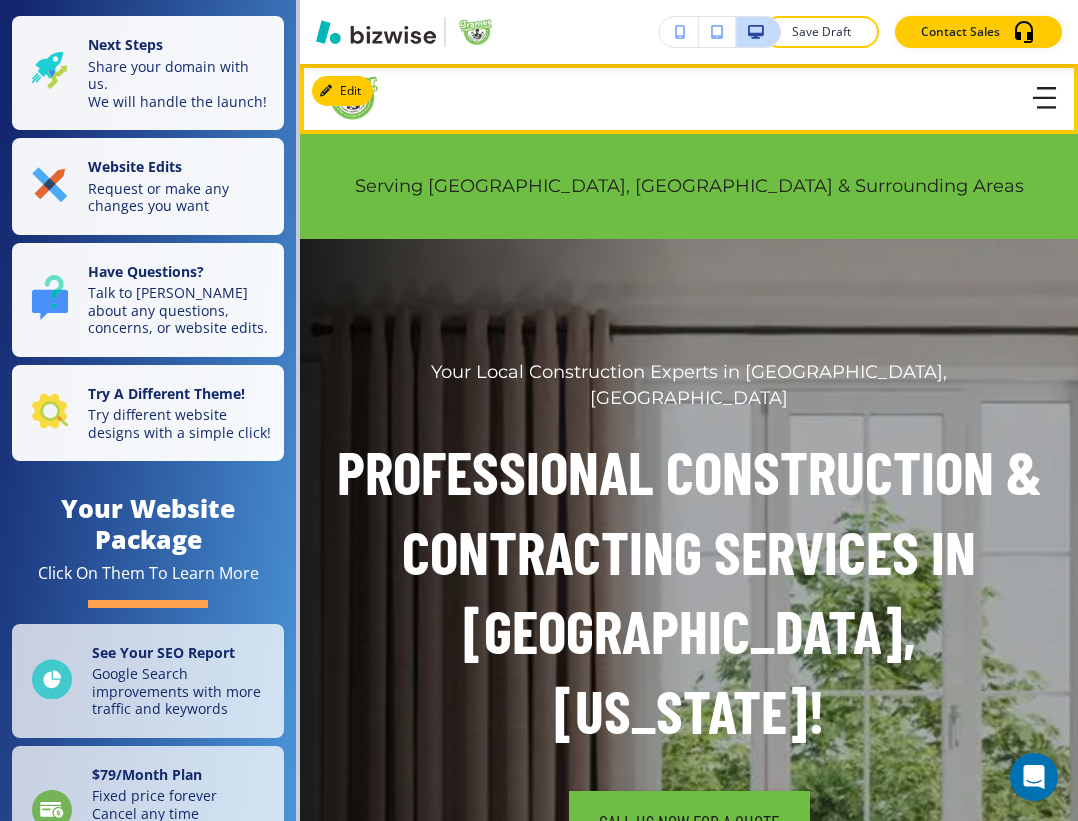 click at bounding box center (1044, 99) 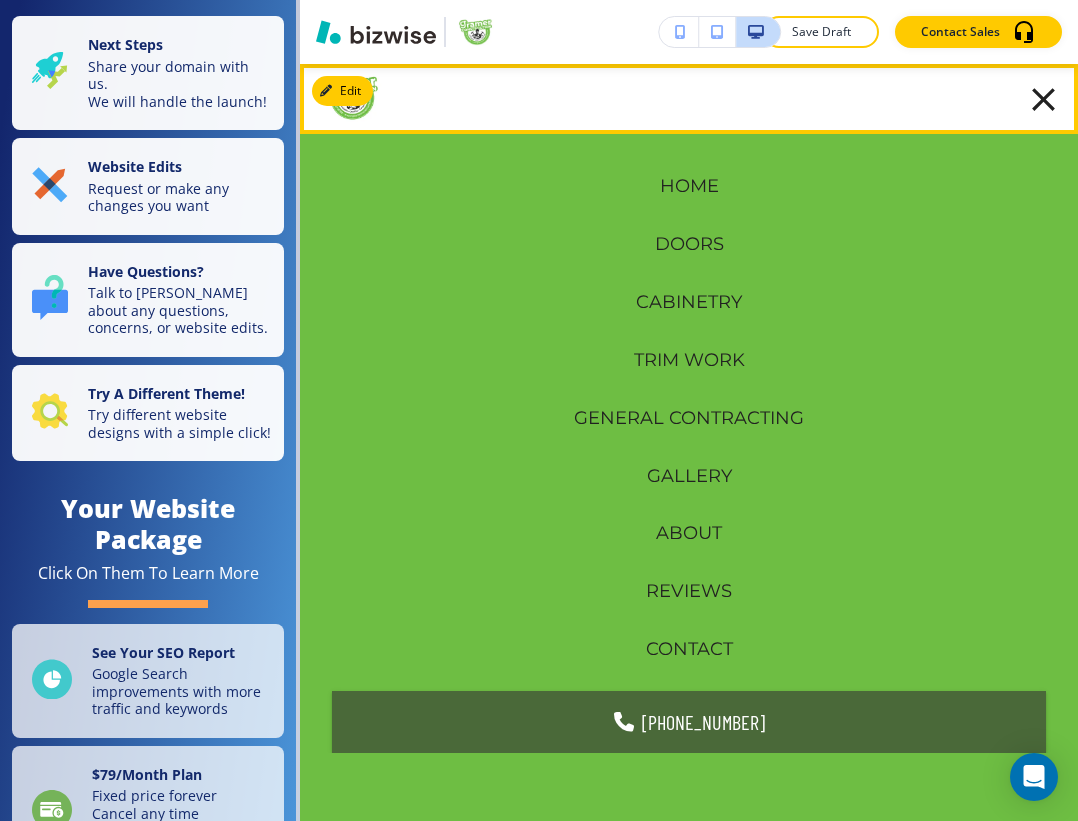 click 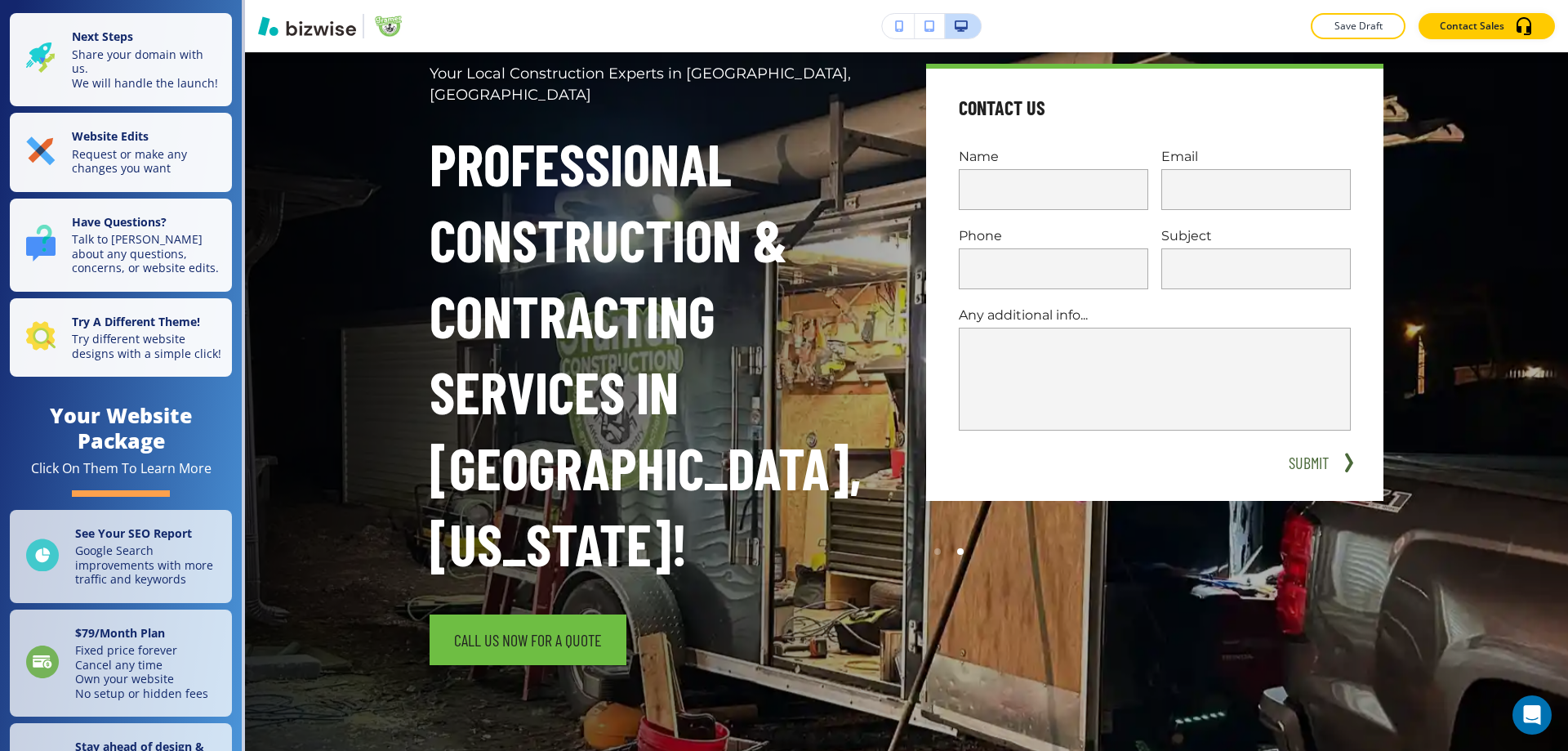 scroll, scrollTop: 0, scrollLeft: 0, axis: both 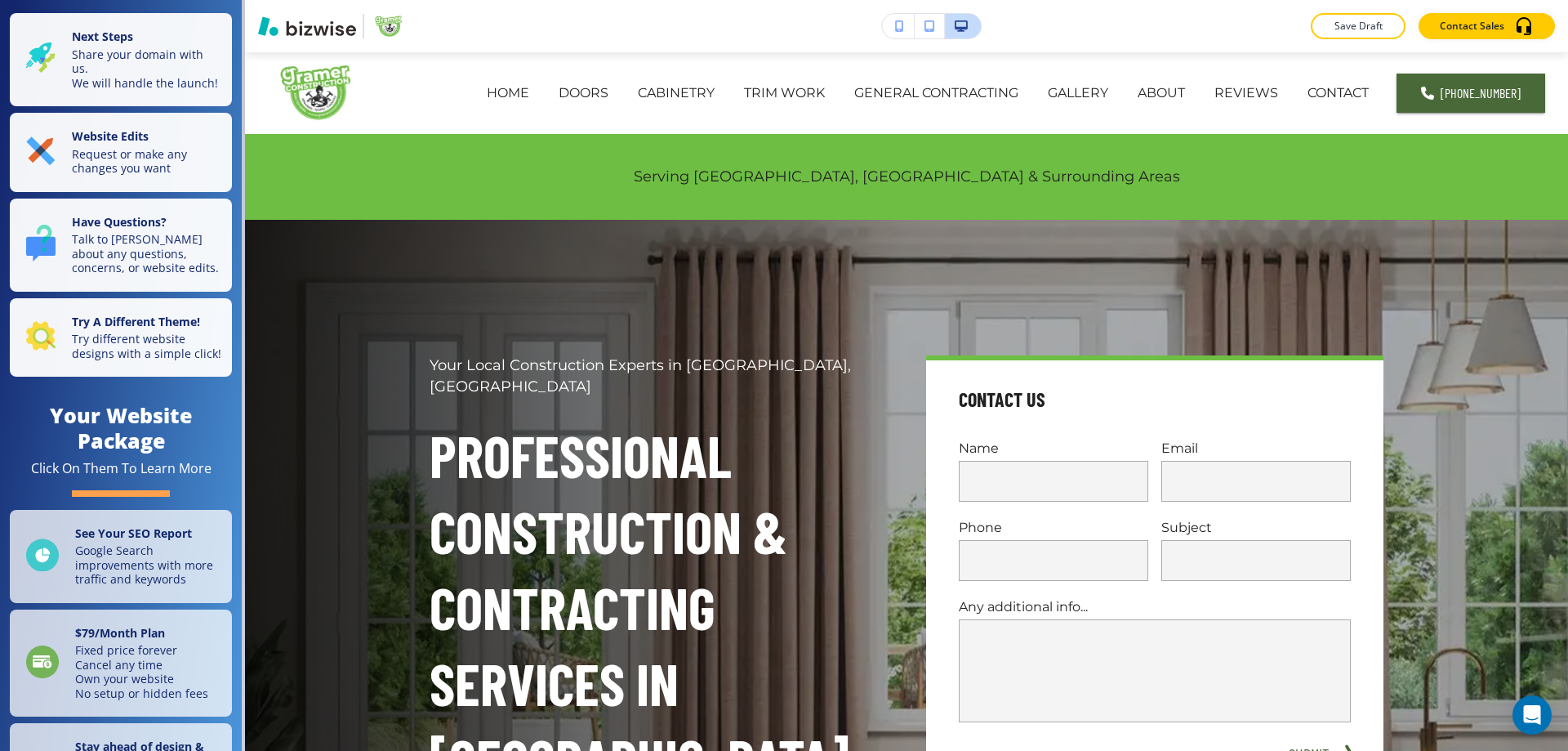 click at bounding box center [898, 26] 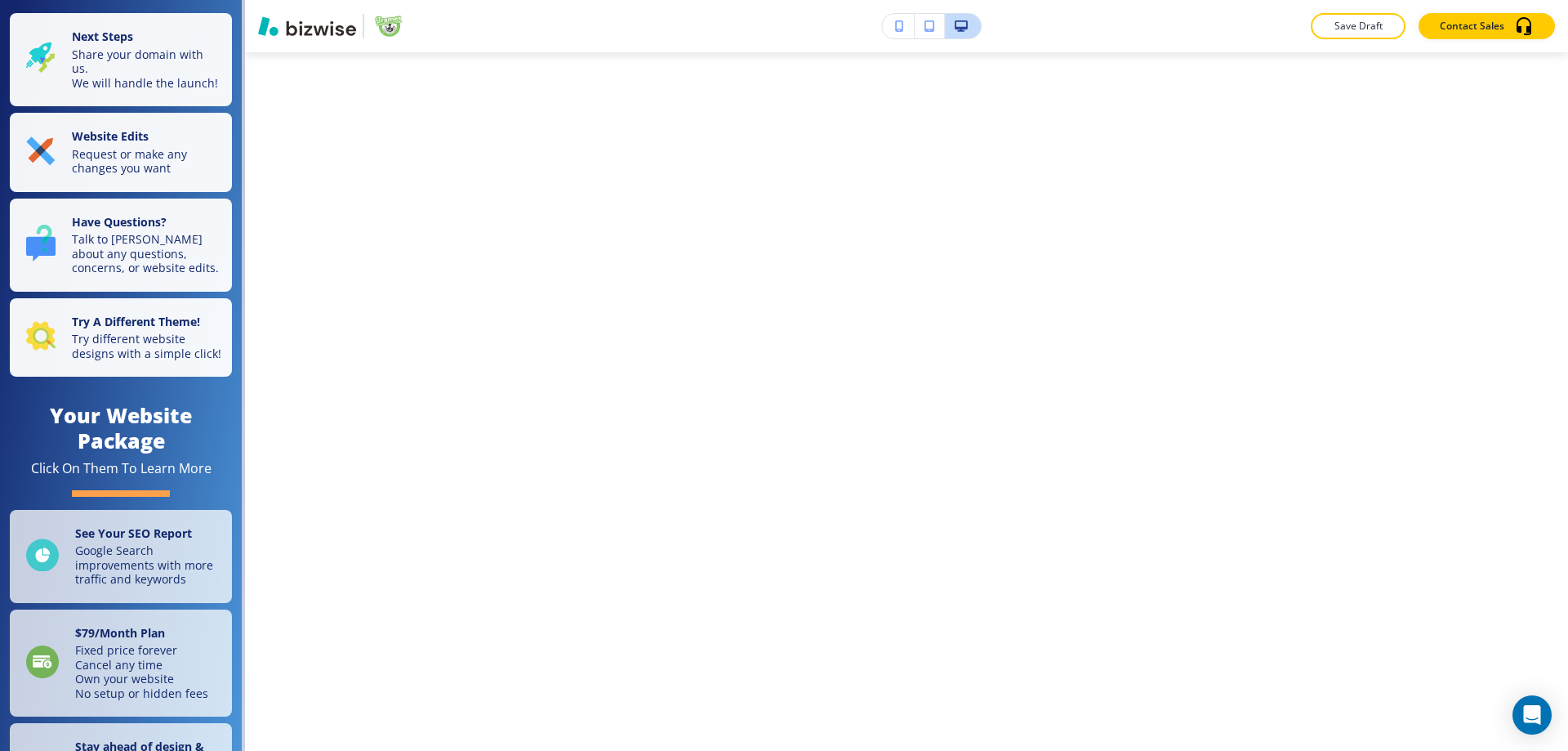 click at bounding box center (899, 26) 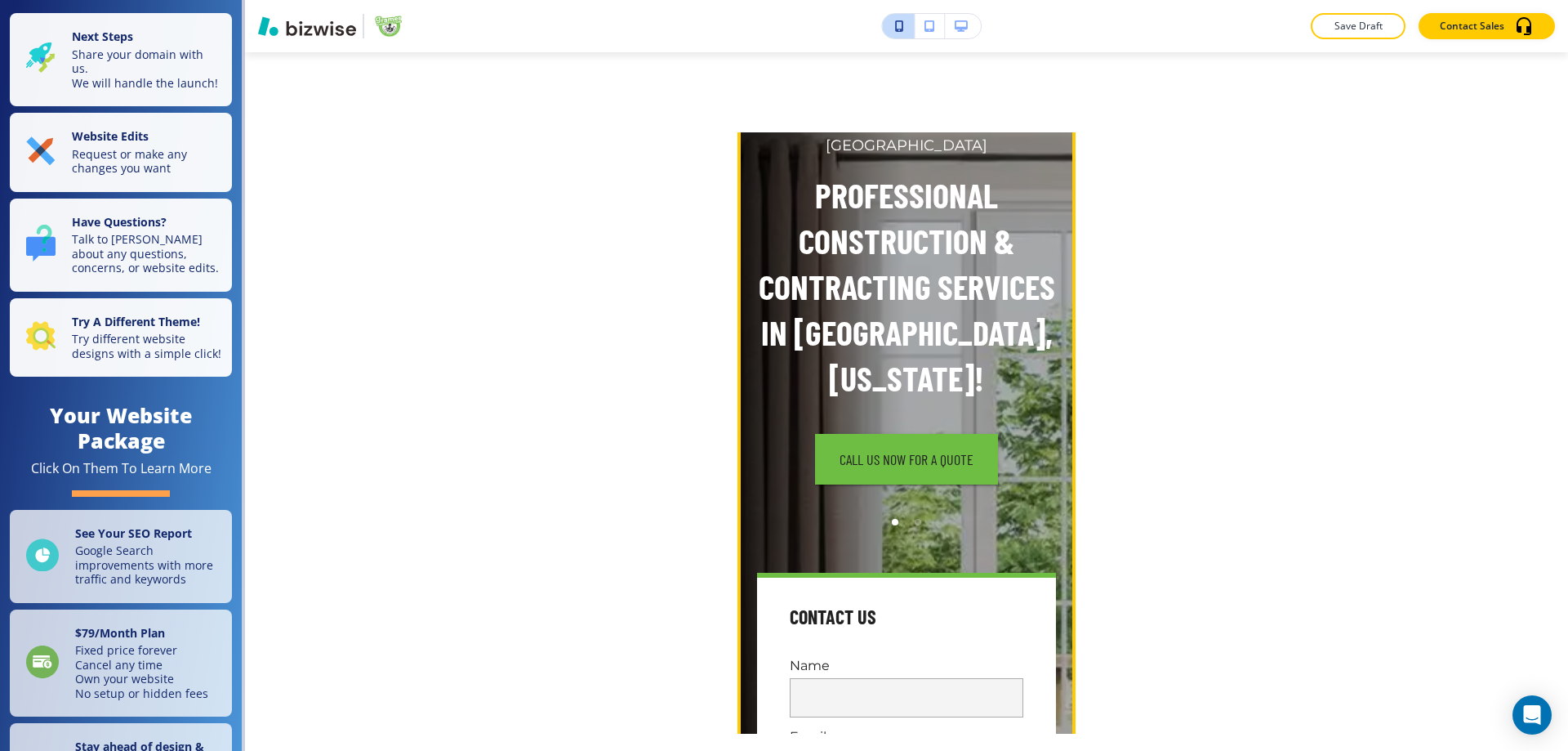 scroll, scrollTop: 0, scrollLeft: 0, axis: both 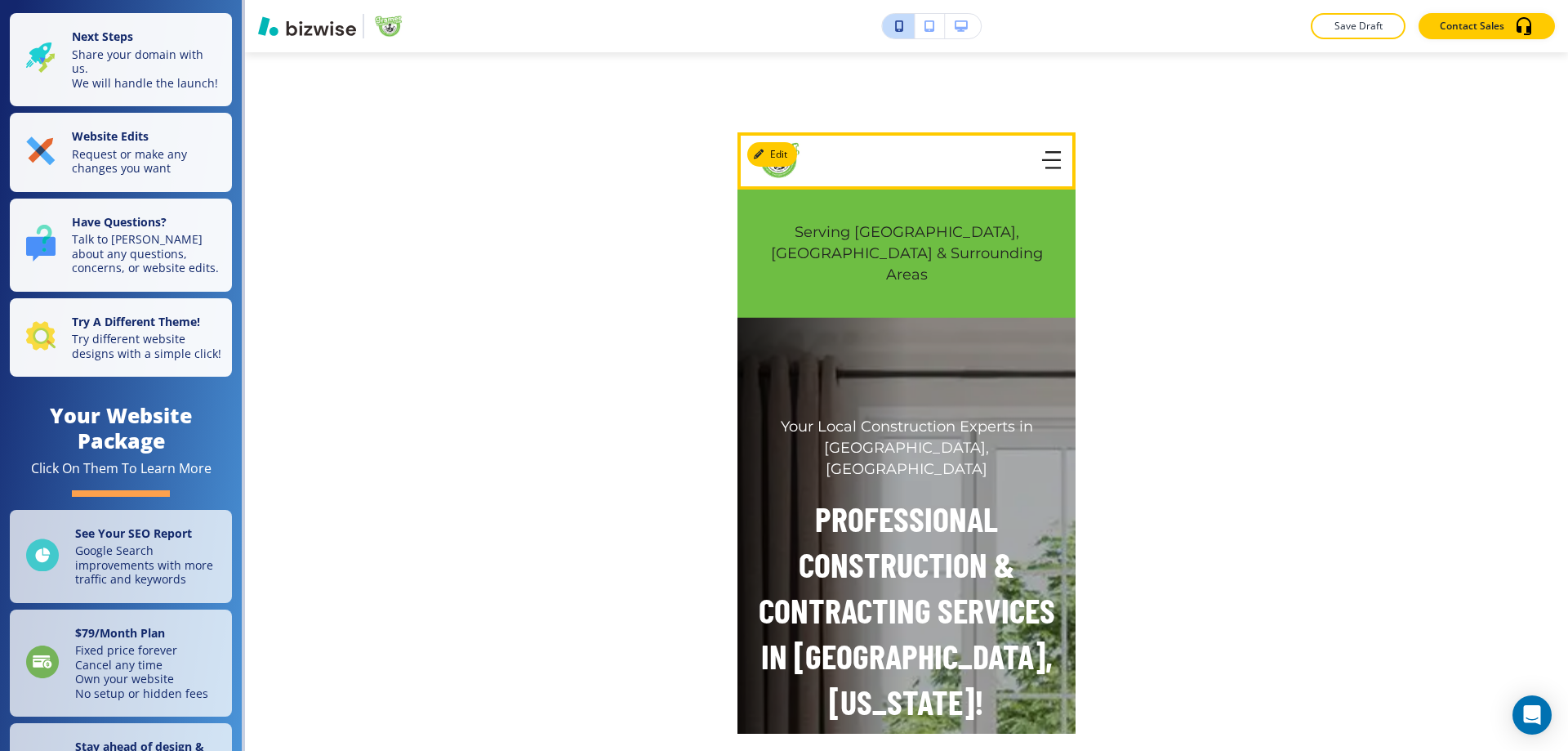 click 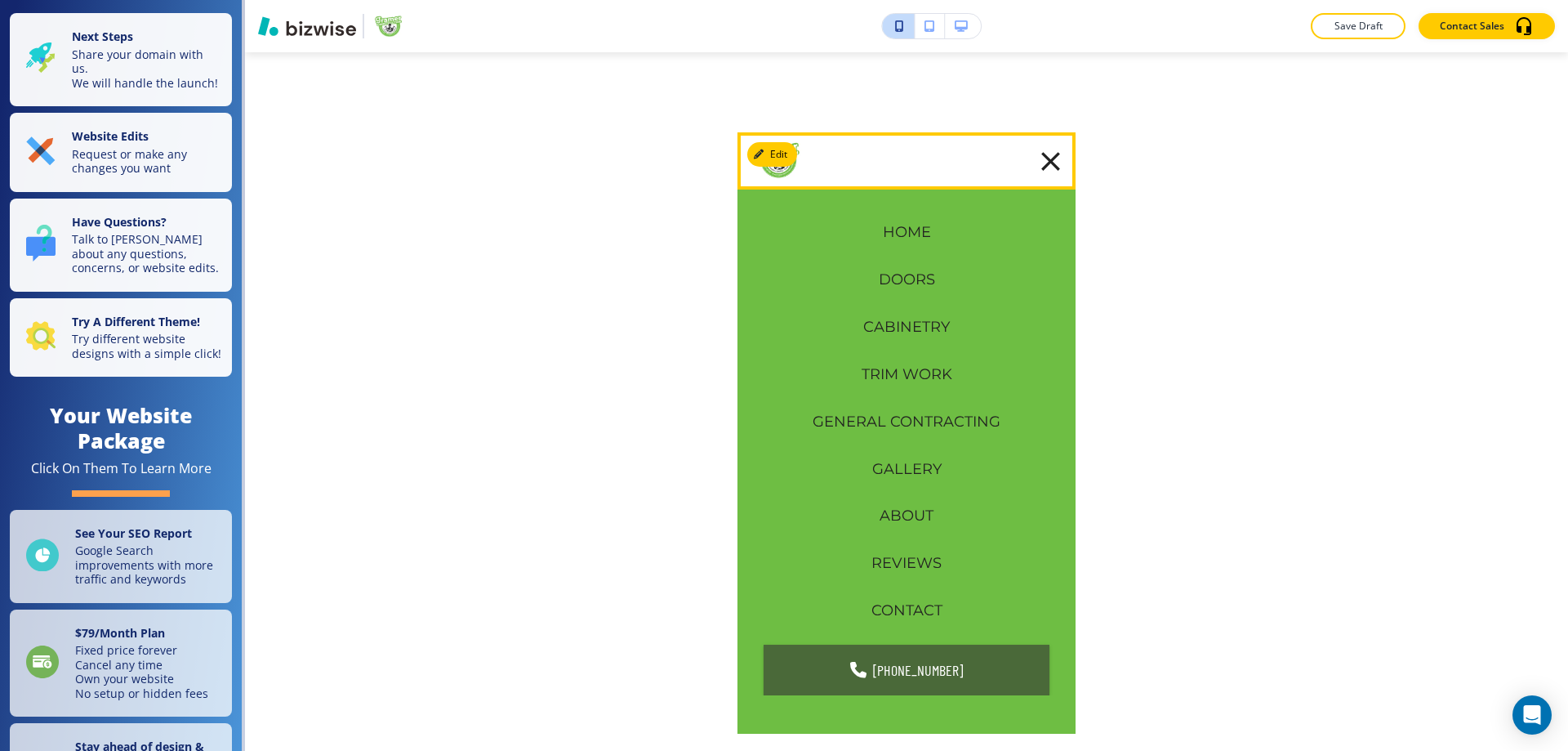 click 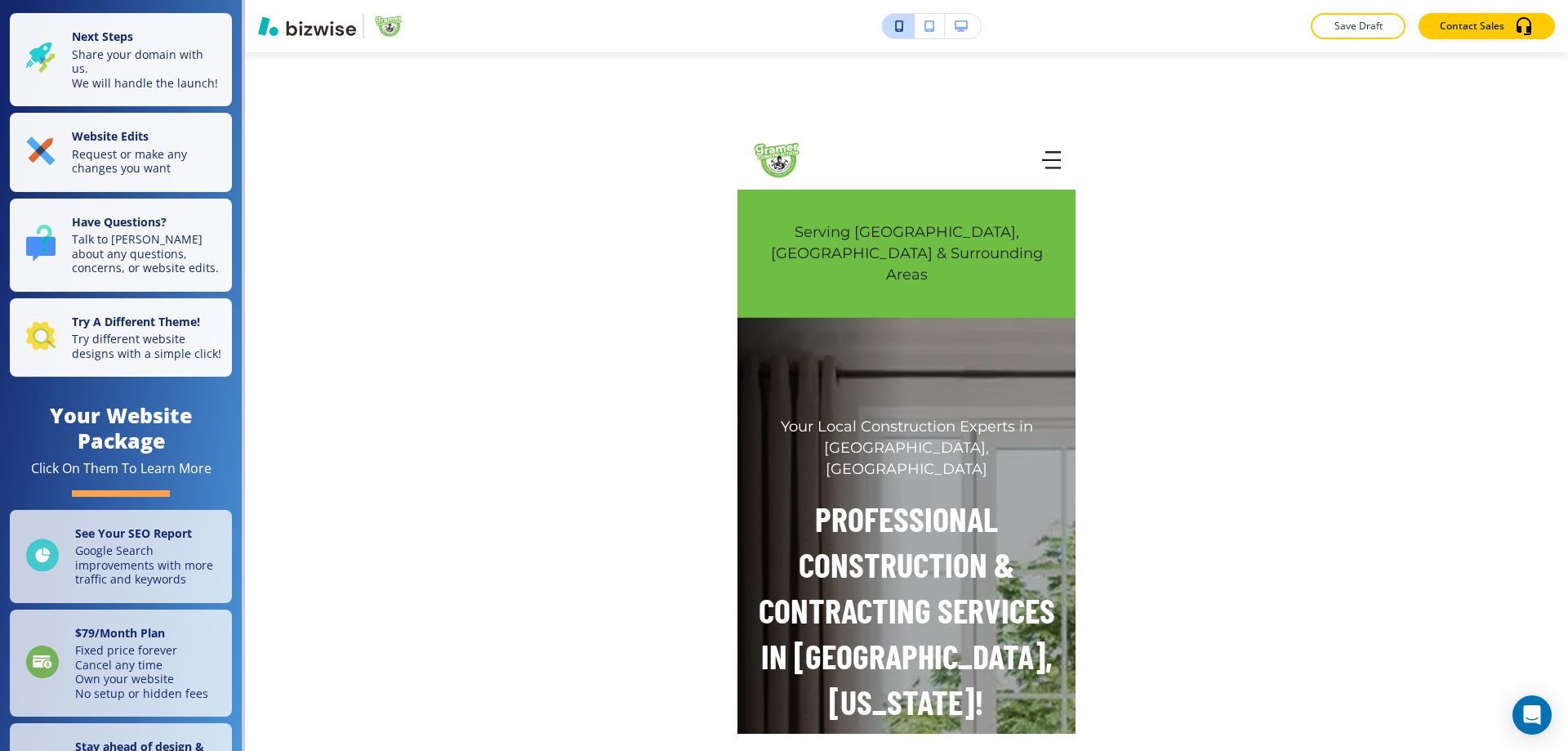 click at bounding box center (961, 26) 